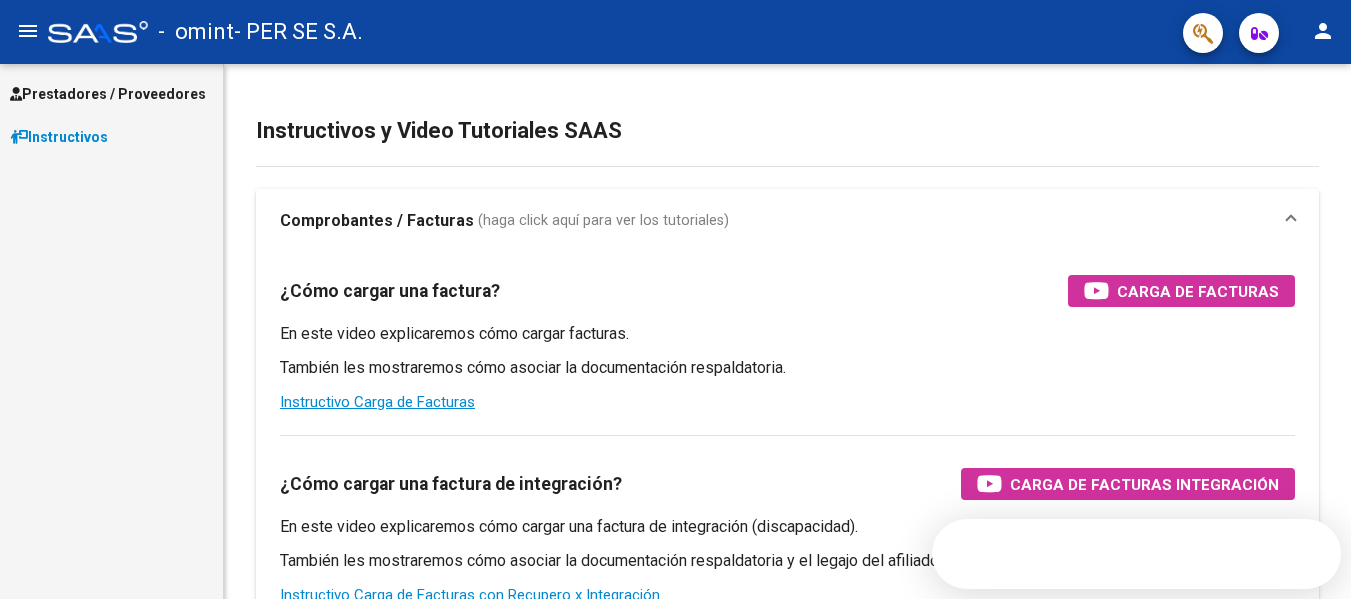 scroll, scrollTop: 0, scrollLeft: 0, axis: both 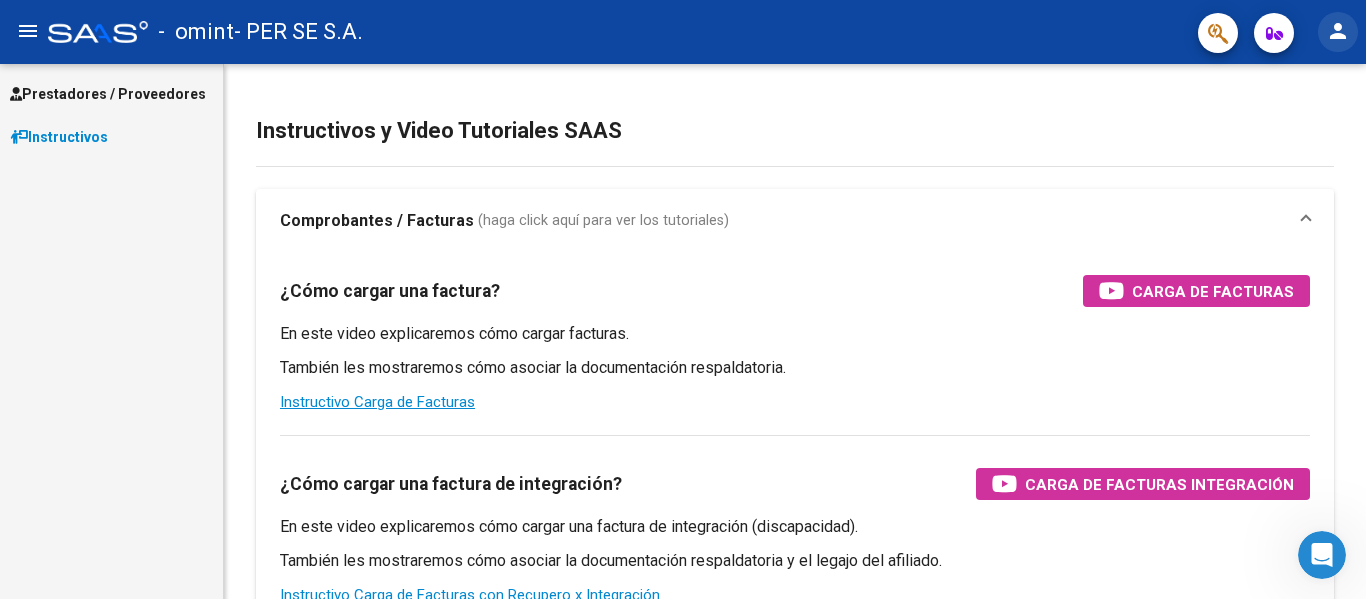click on "person" 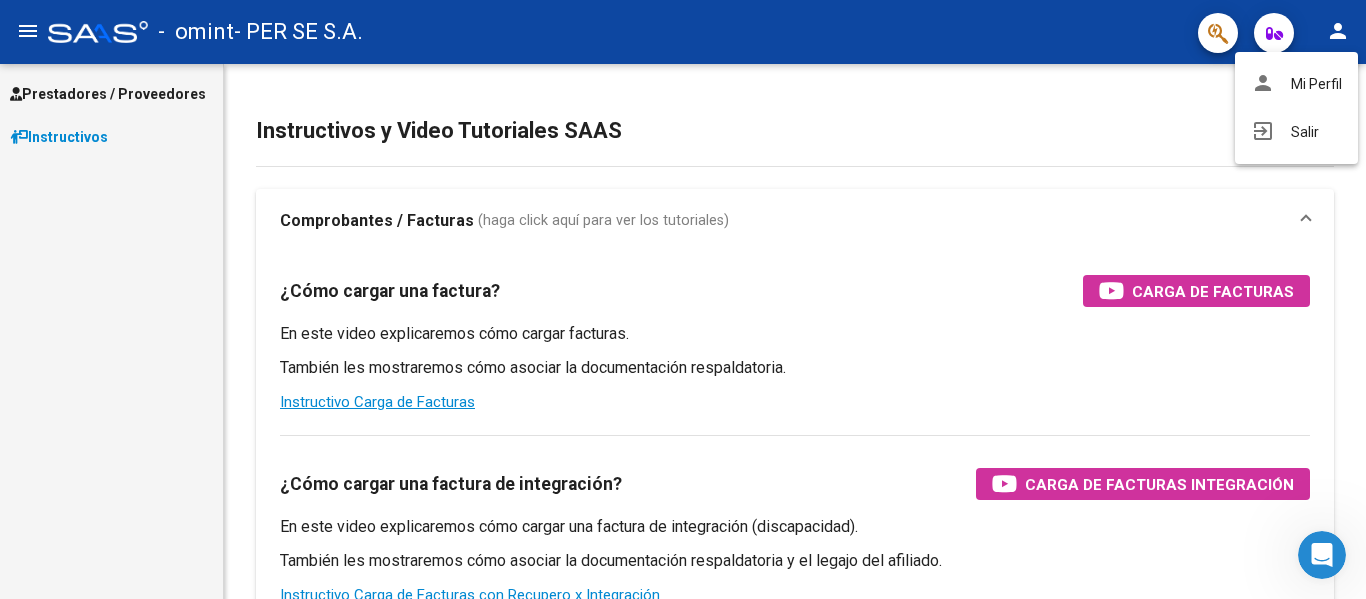 click at bounding box center [683, 299] 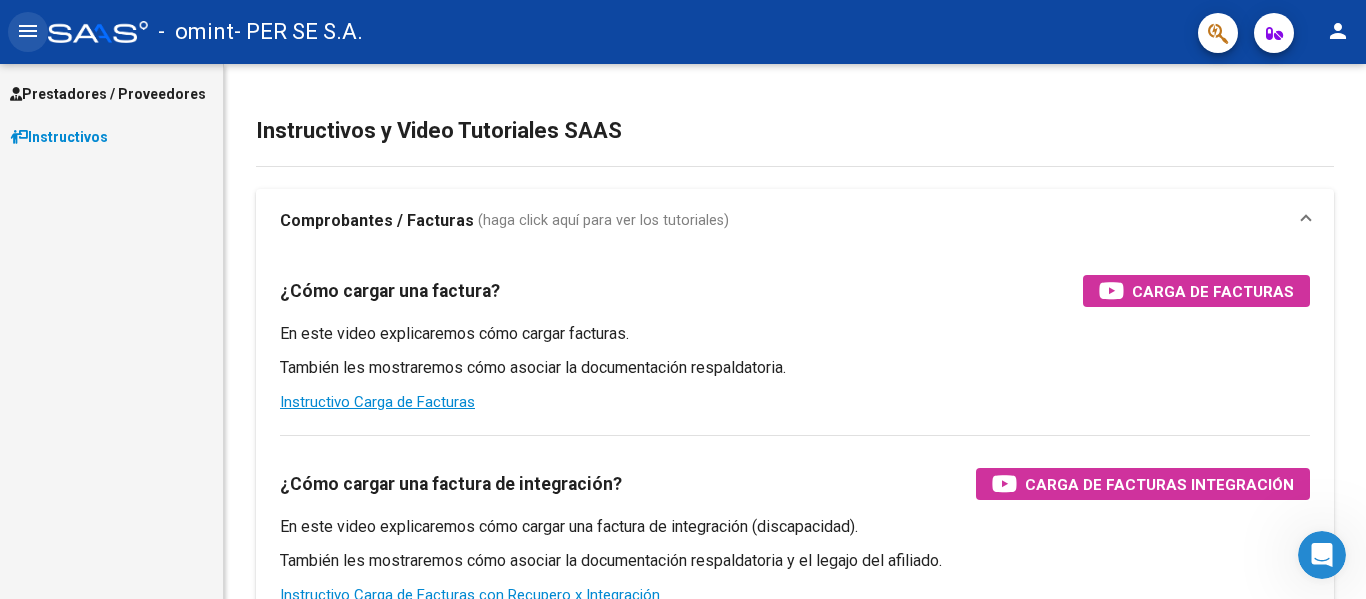 click on "menu" 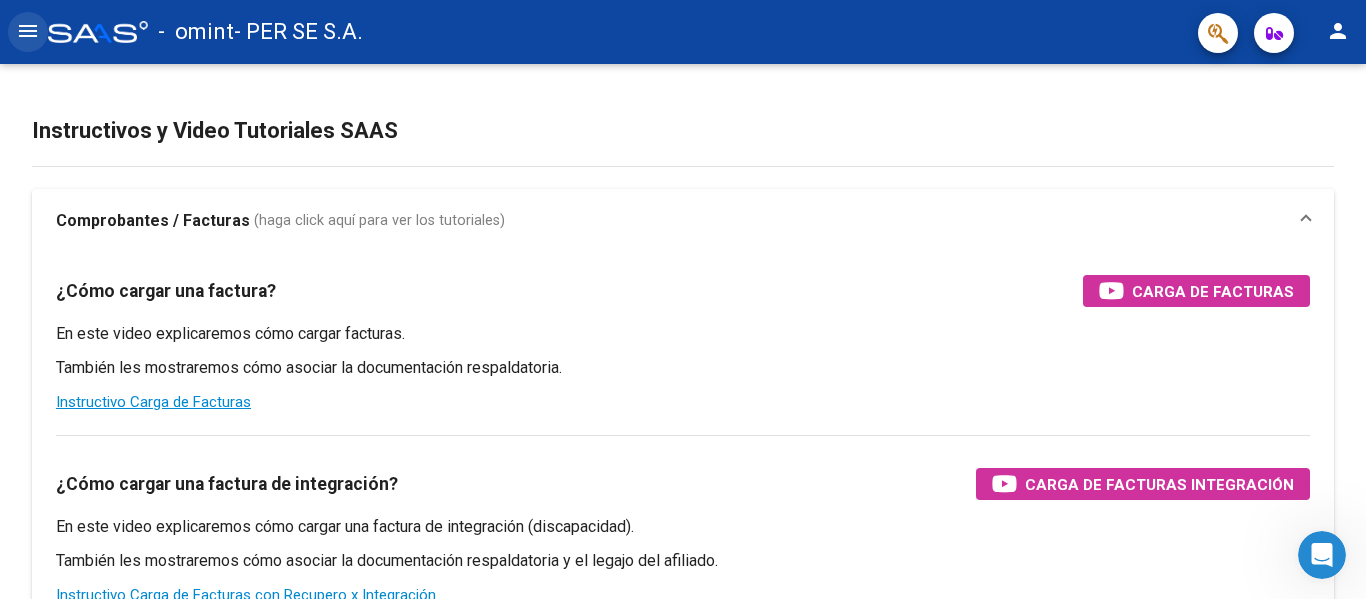 click on "menu" 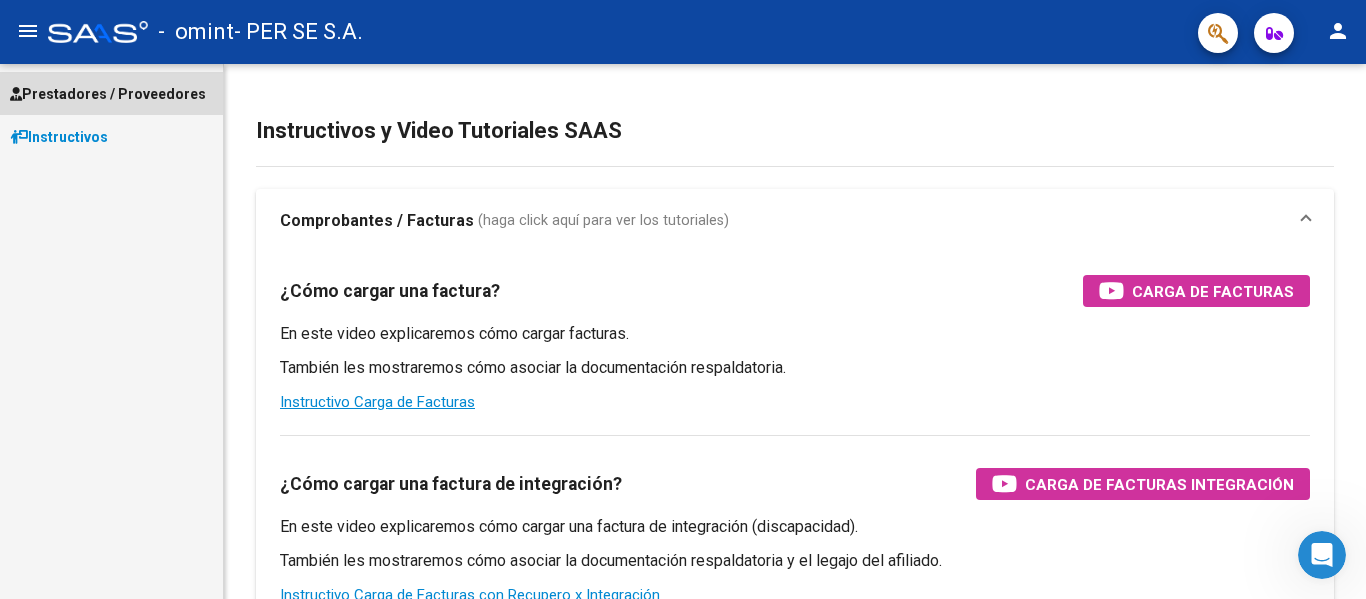 click on "Prestadores / Proveedores" at bounding box center [108, 94] 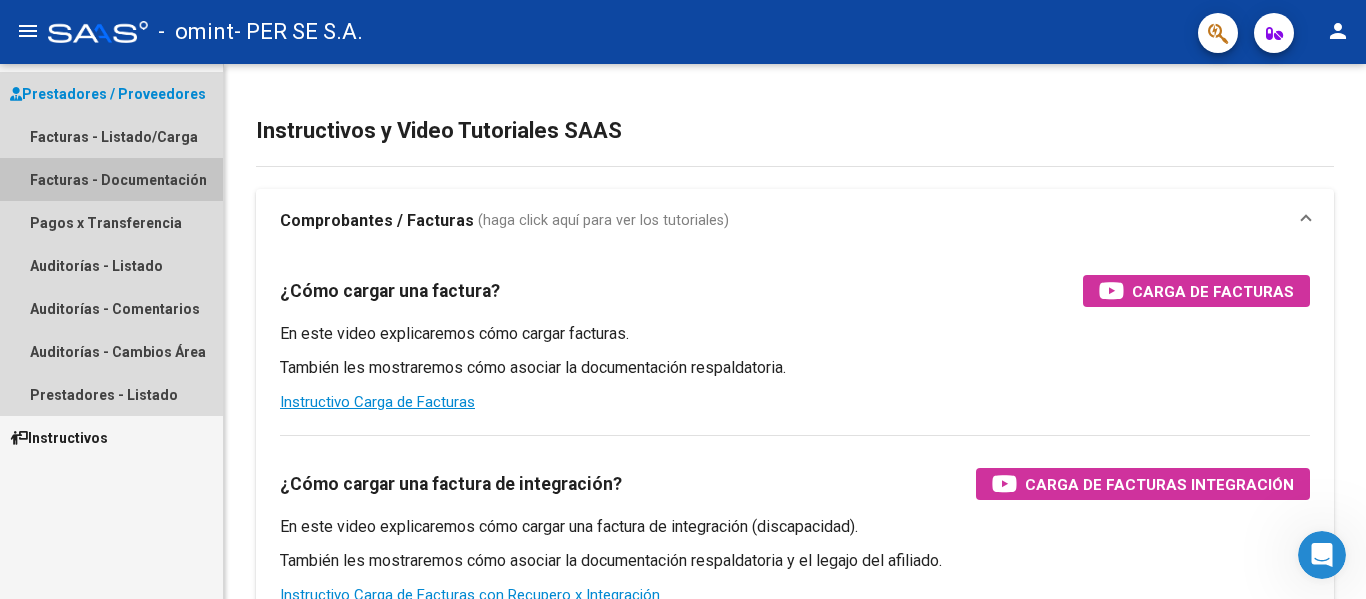 click on "Facturas - Documentación" at bounding box center (111, 179) 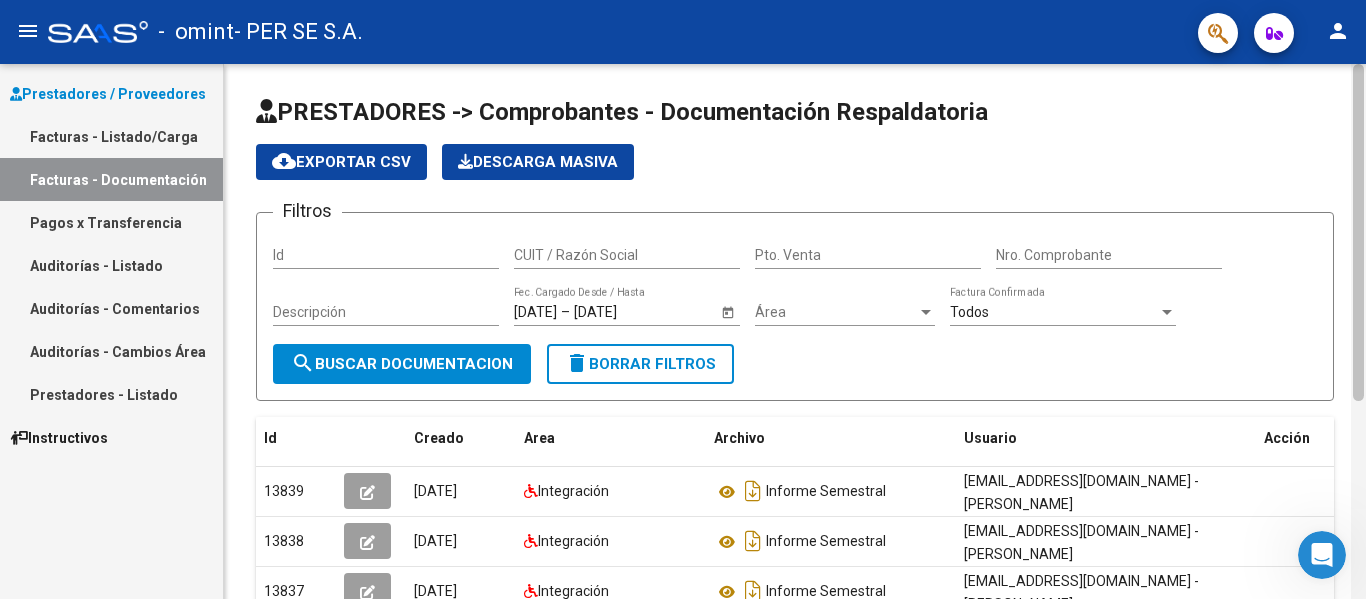 scroll, scrollTop: 505, scrollLeft: 0, axis: vertical 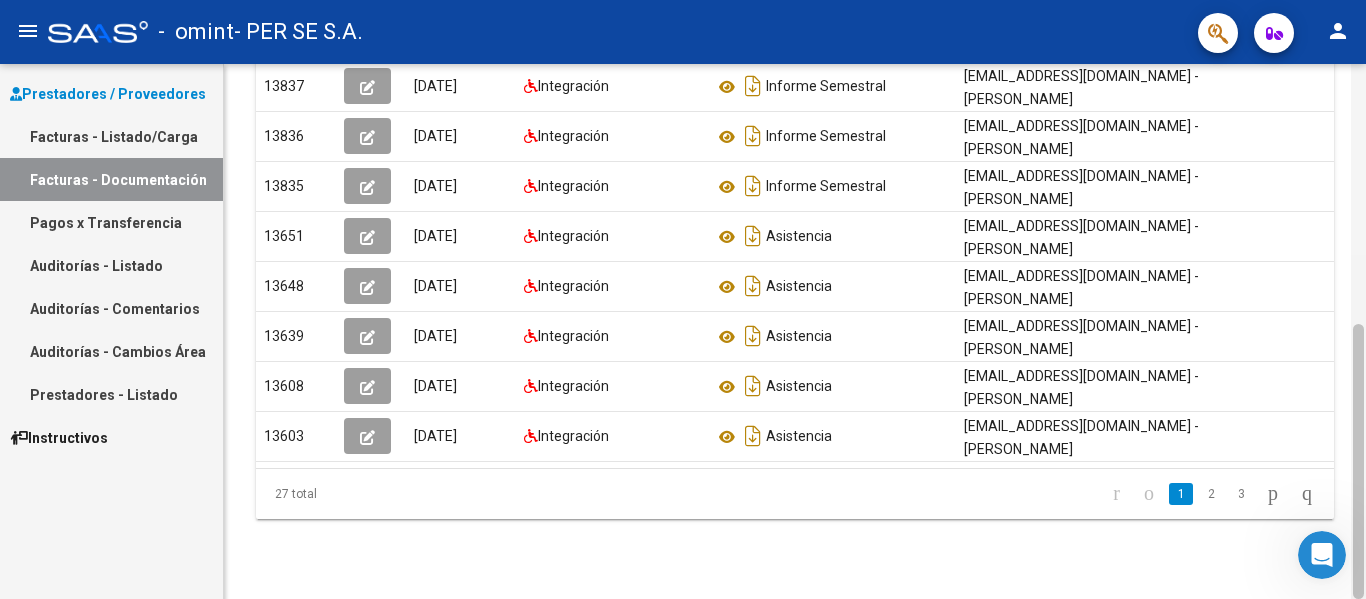 drag, startPoint x: 1365, startPoint y: 138, endPoint x: 1358, endPoint y: 199, distance: 61.400326 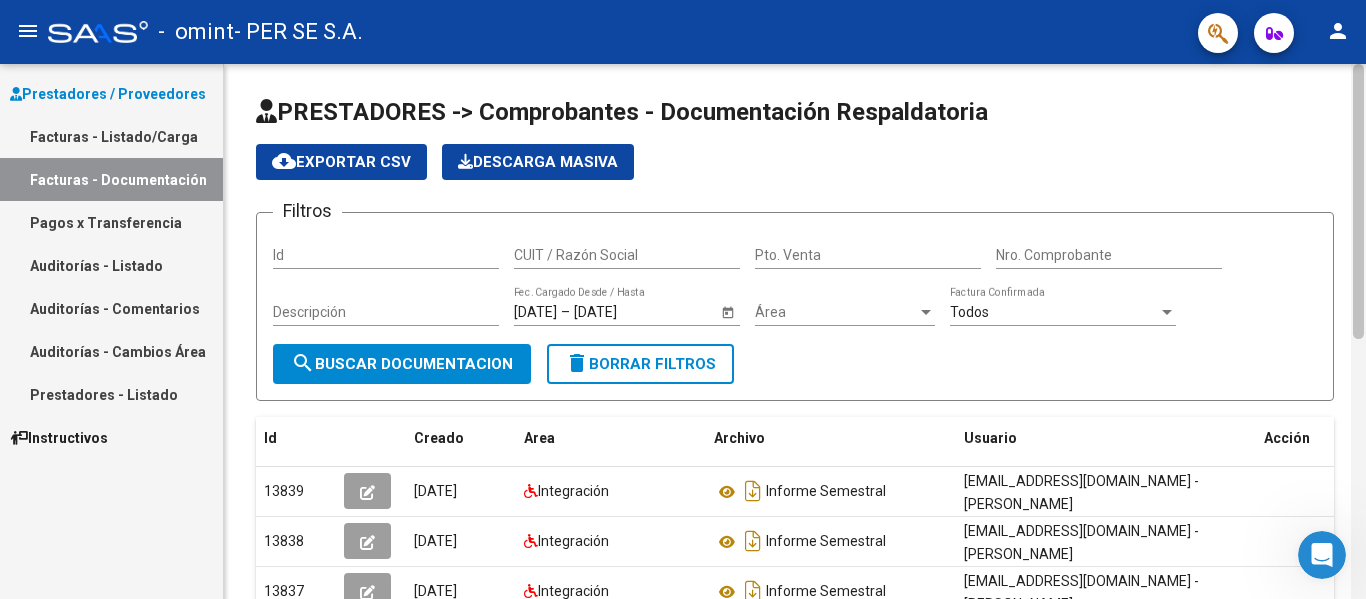 drag, startPoint x: 1365, startPoint y: 214, endPoint x: 1365, endPoint y: 198, distance: 16 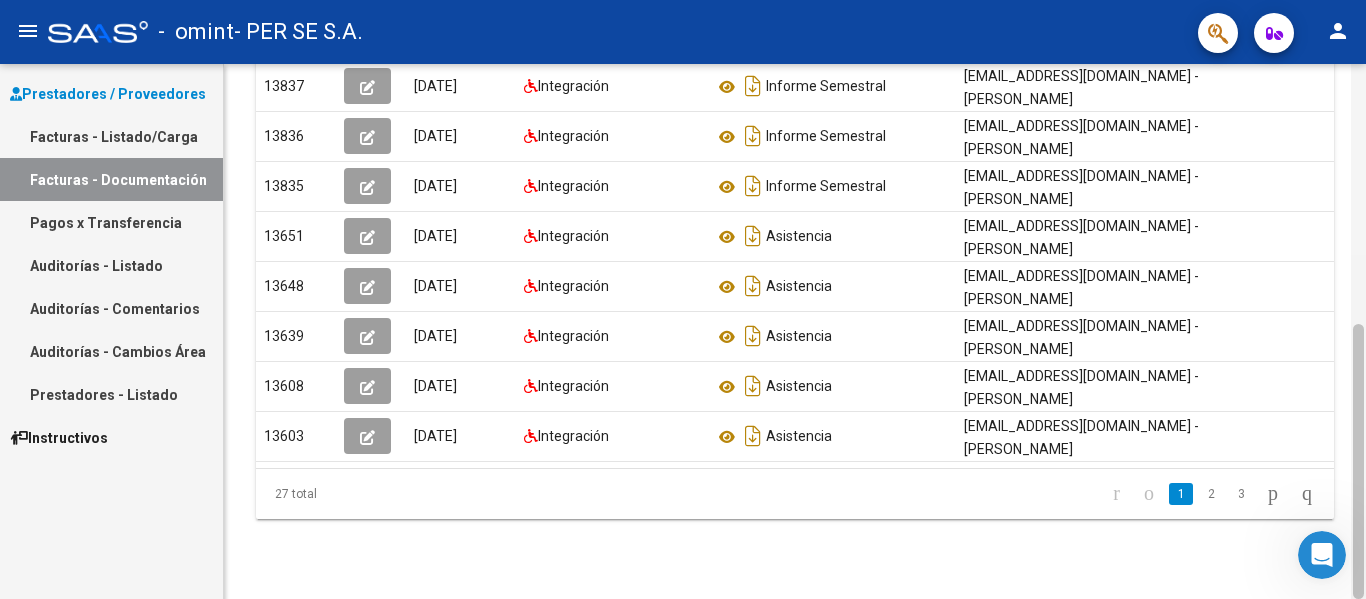 click 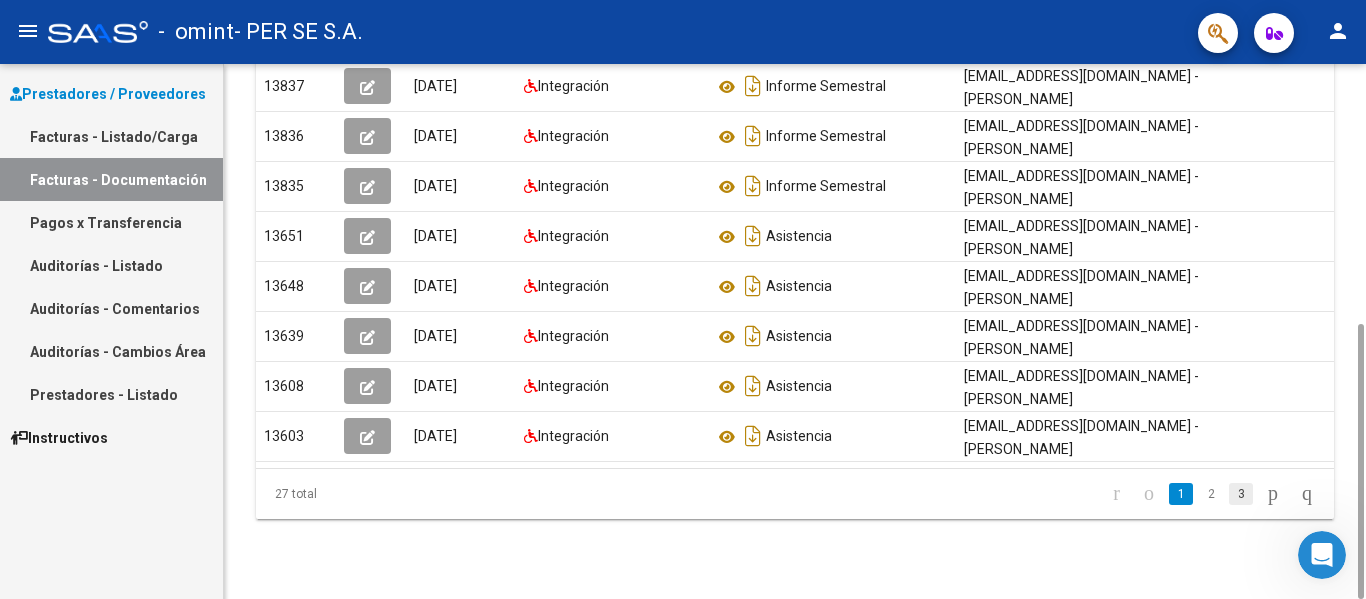 click on "3" 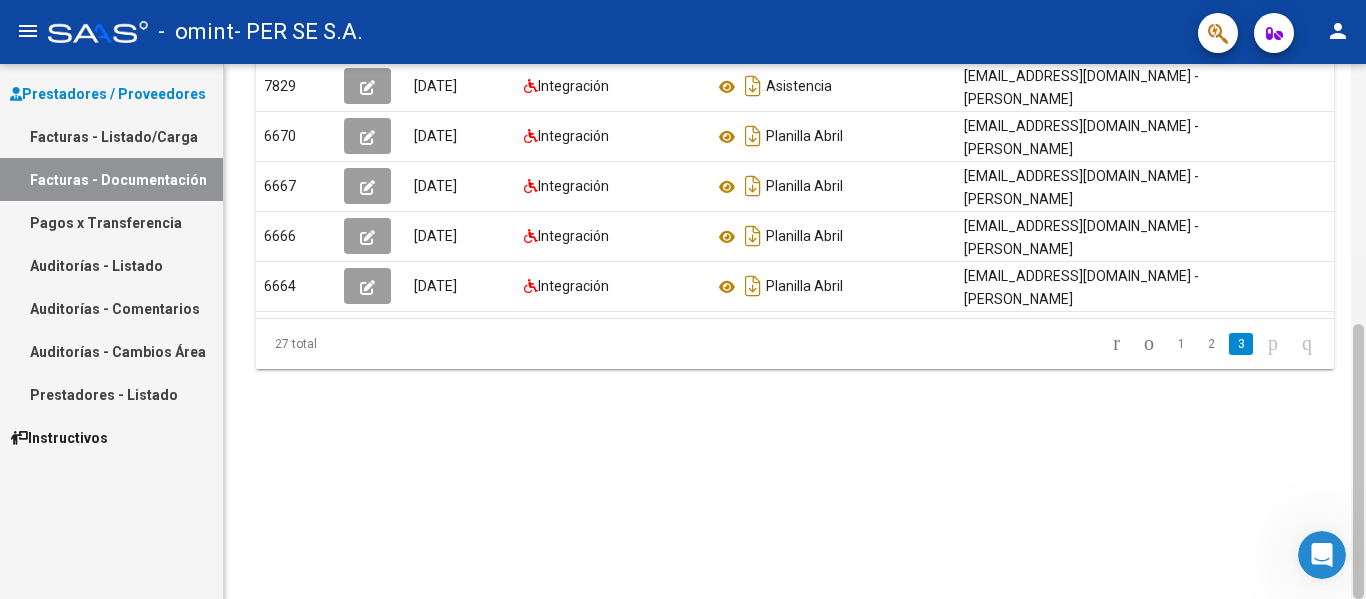 drag, startPoint x: 1364, startPoint y: 458, endPoint x: 1355, endPoint y: 408, distance: 50.803543 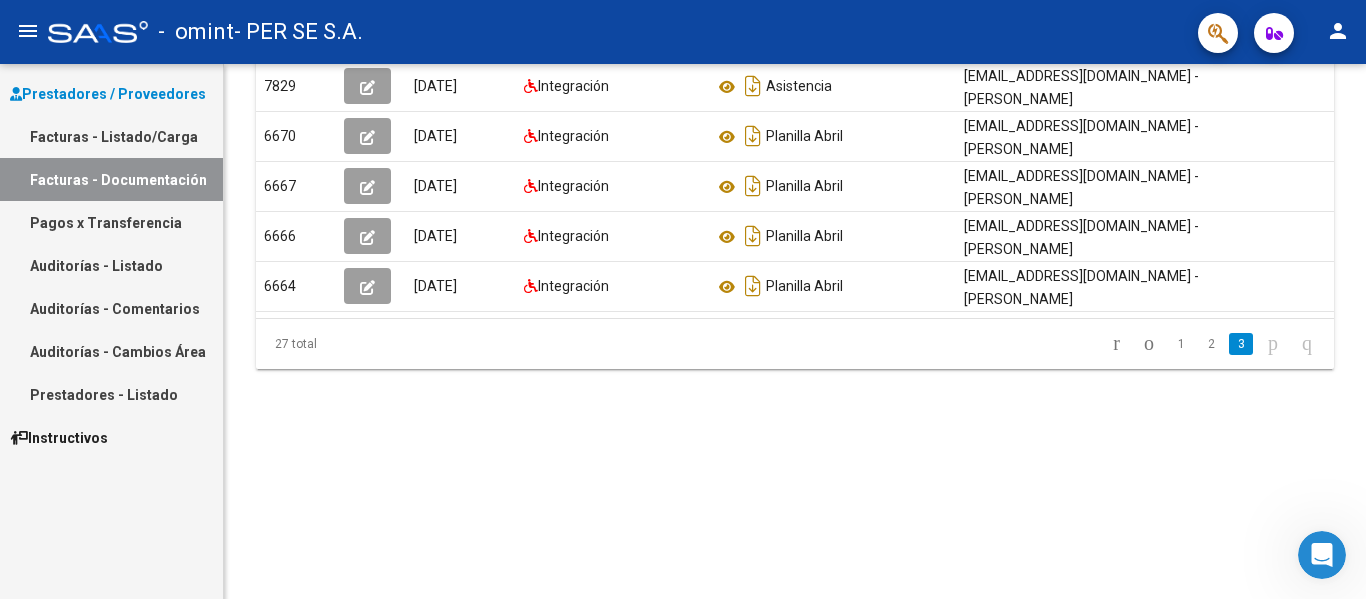 click 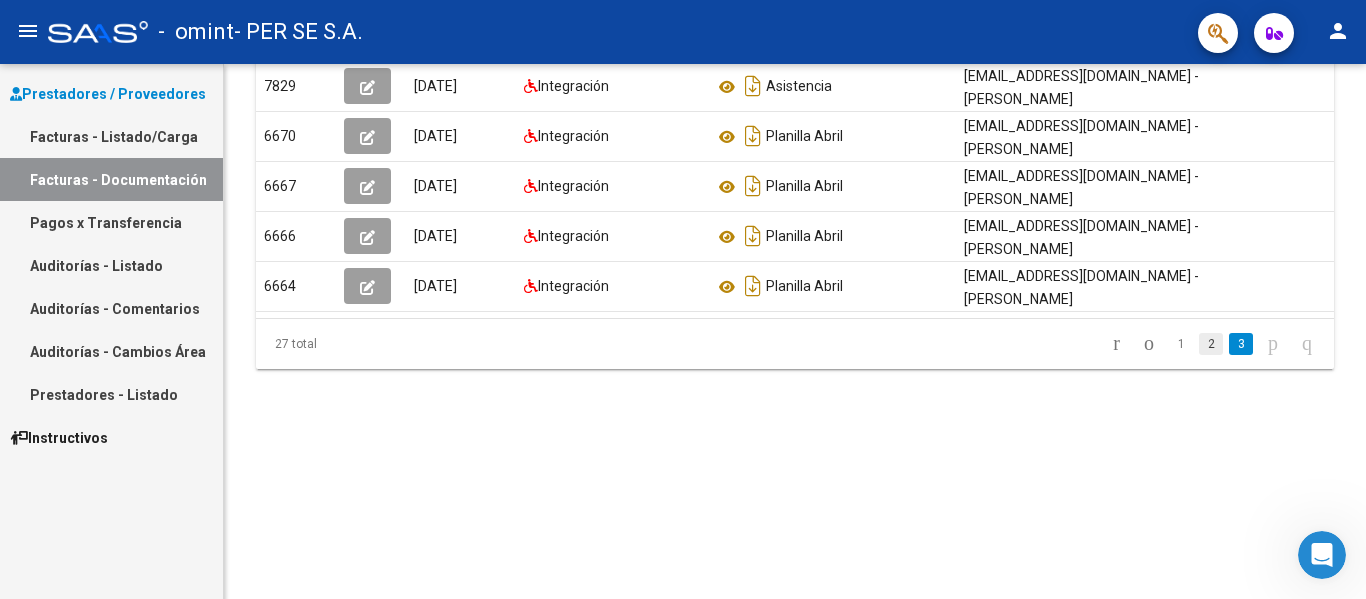 click on "2" 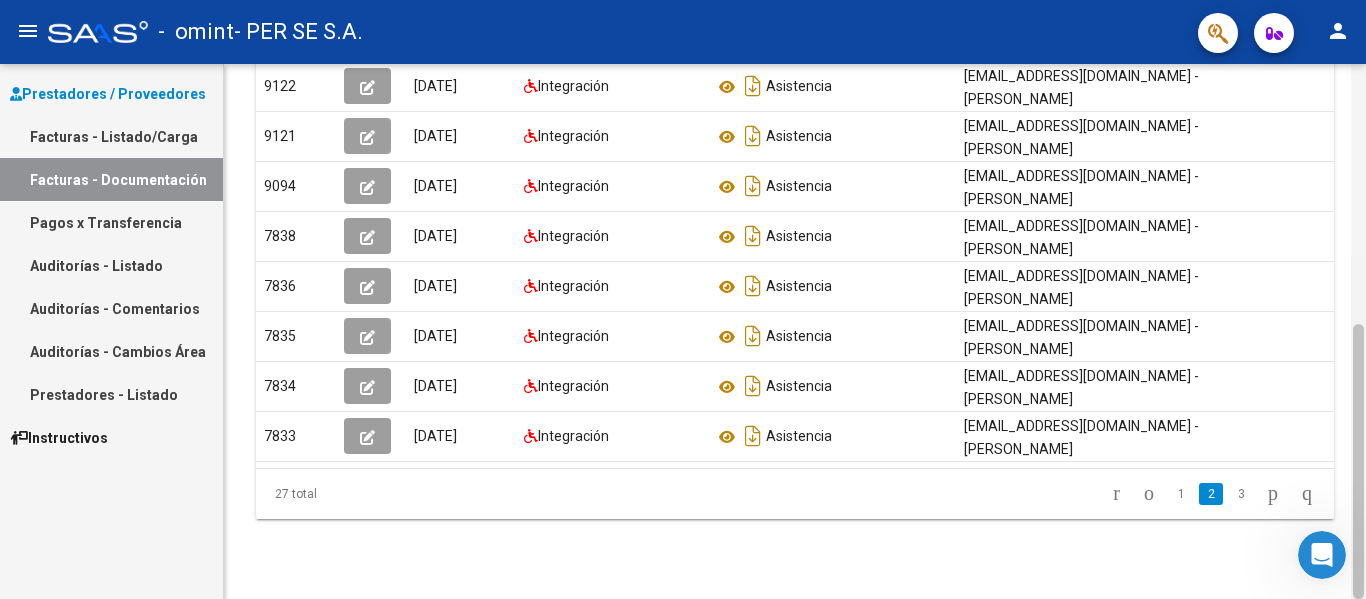 click 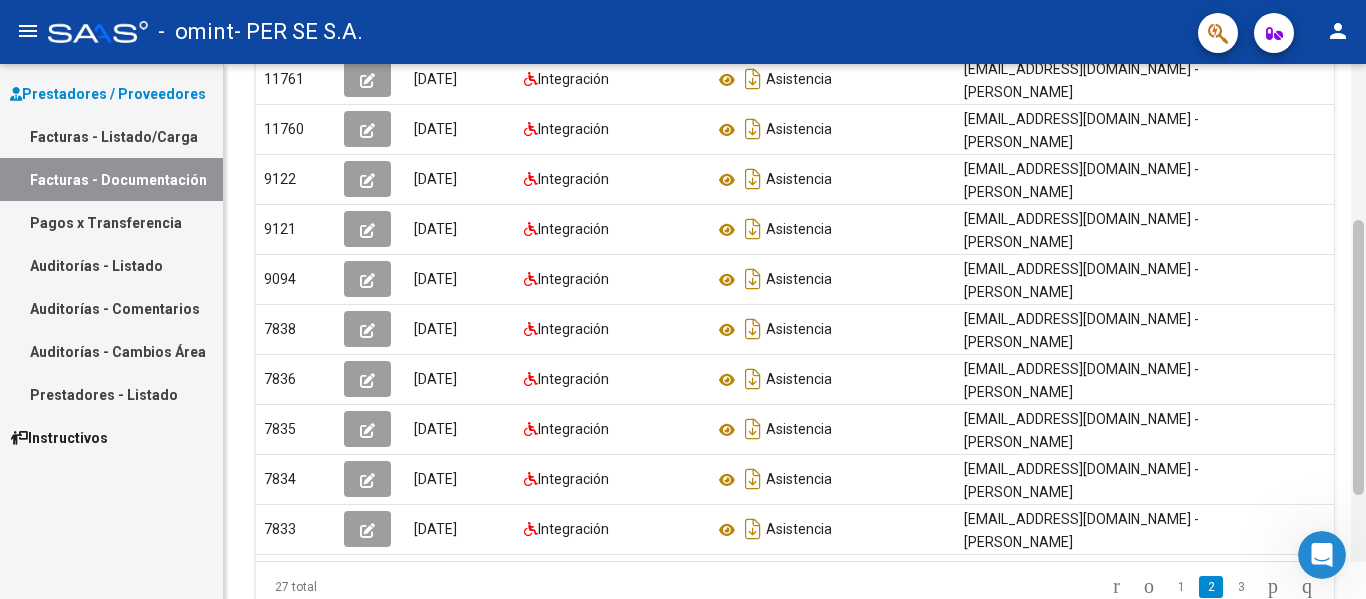 drag, startPoint x: 1356, startPoint y: 447, endPoint x: 1354, endPoint y: 406, distance: 41.04875 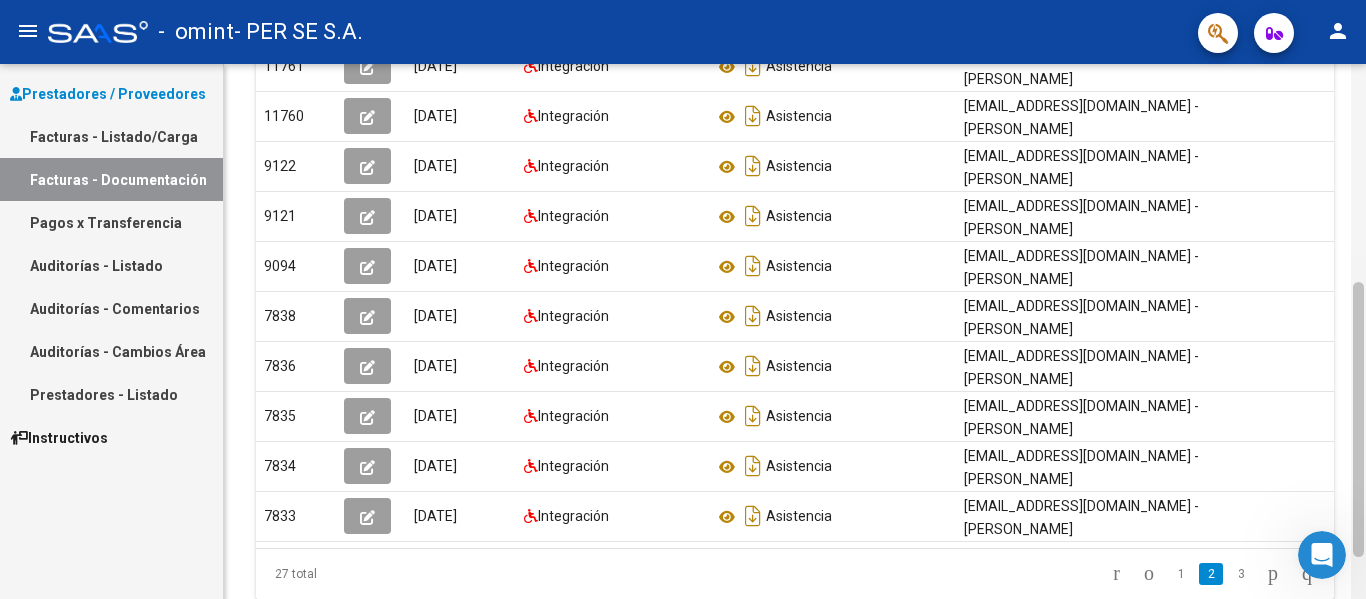 click 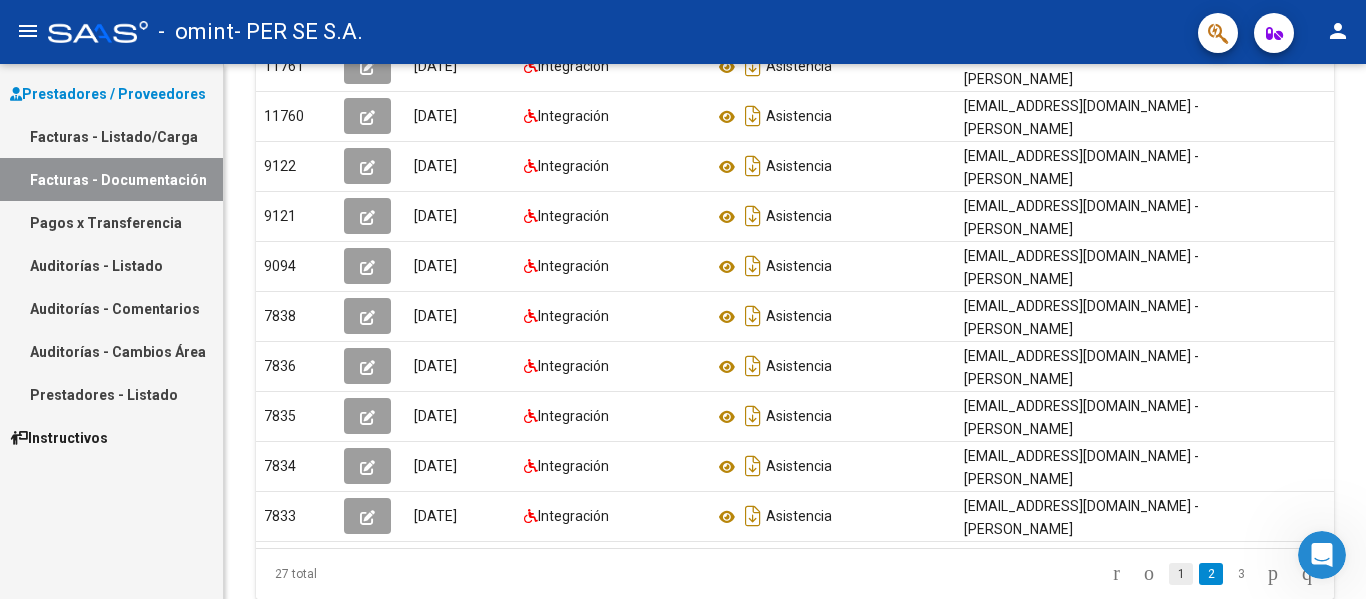 click on "1" 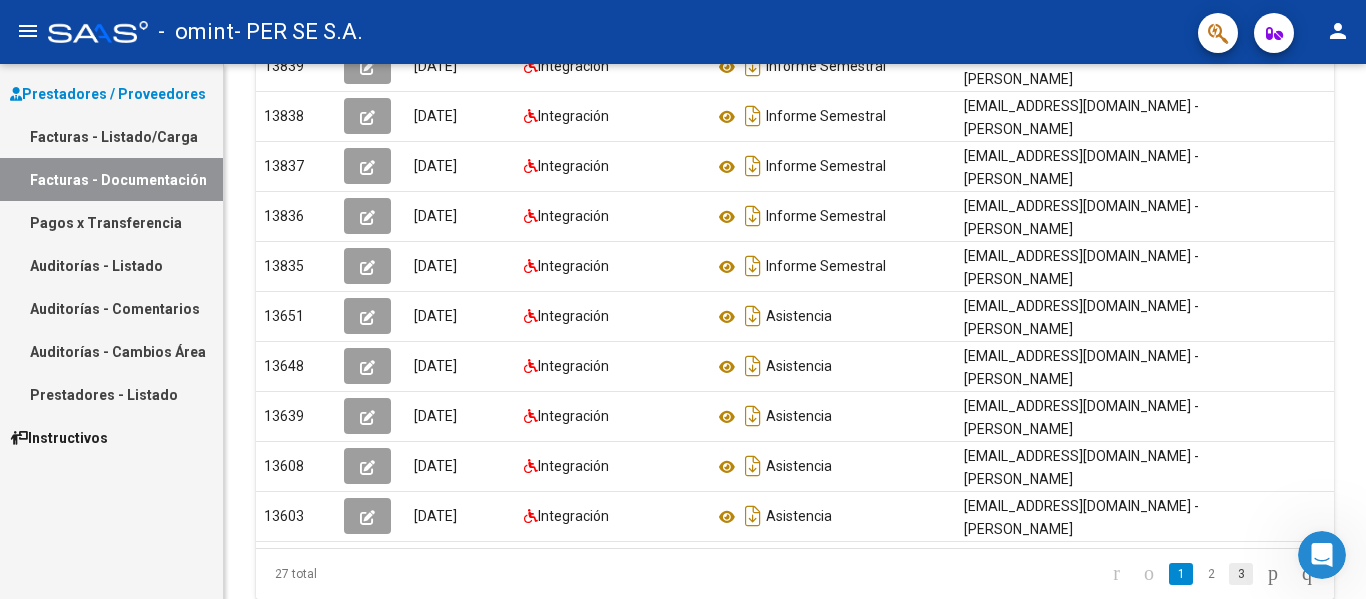 click on "3" 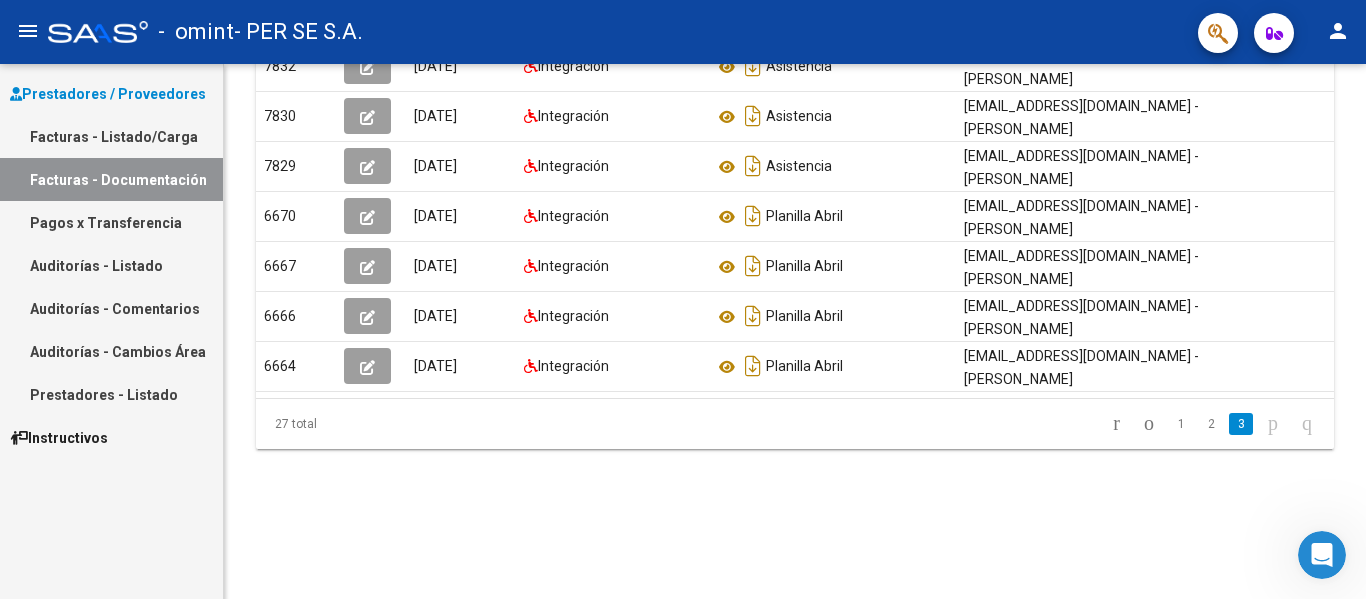 click 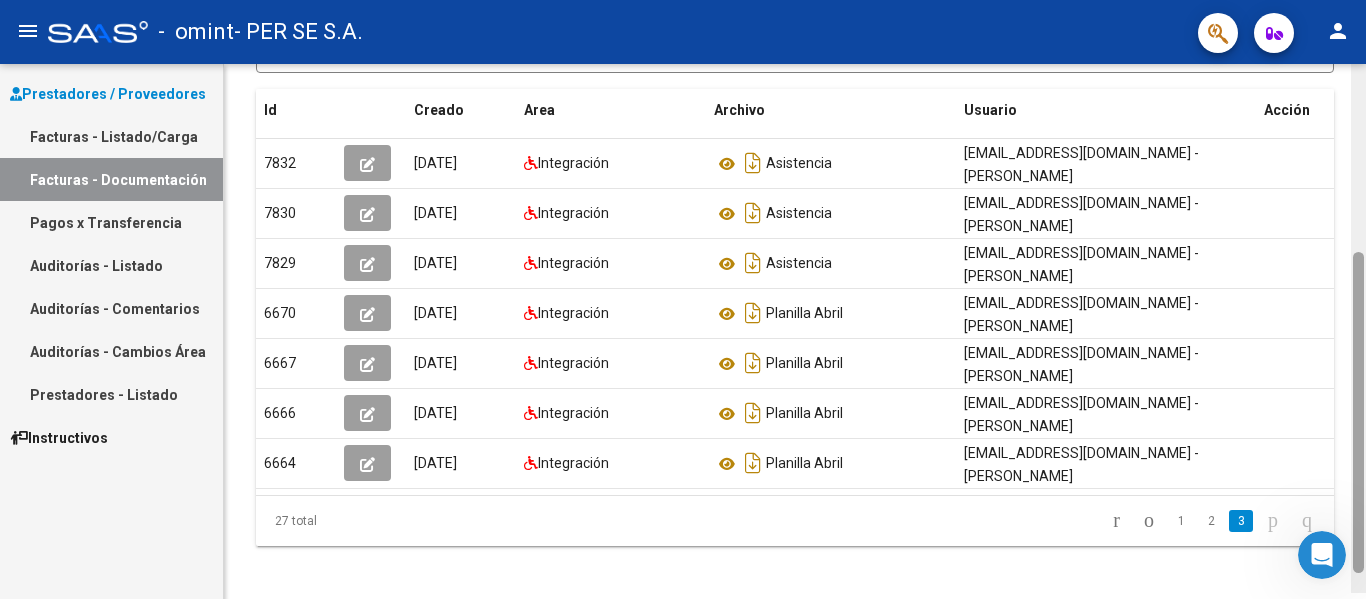 scroll, scrollTop: 322, scrollLeft: 0, axis: vertical 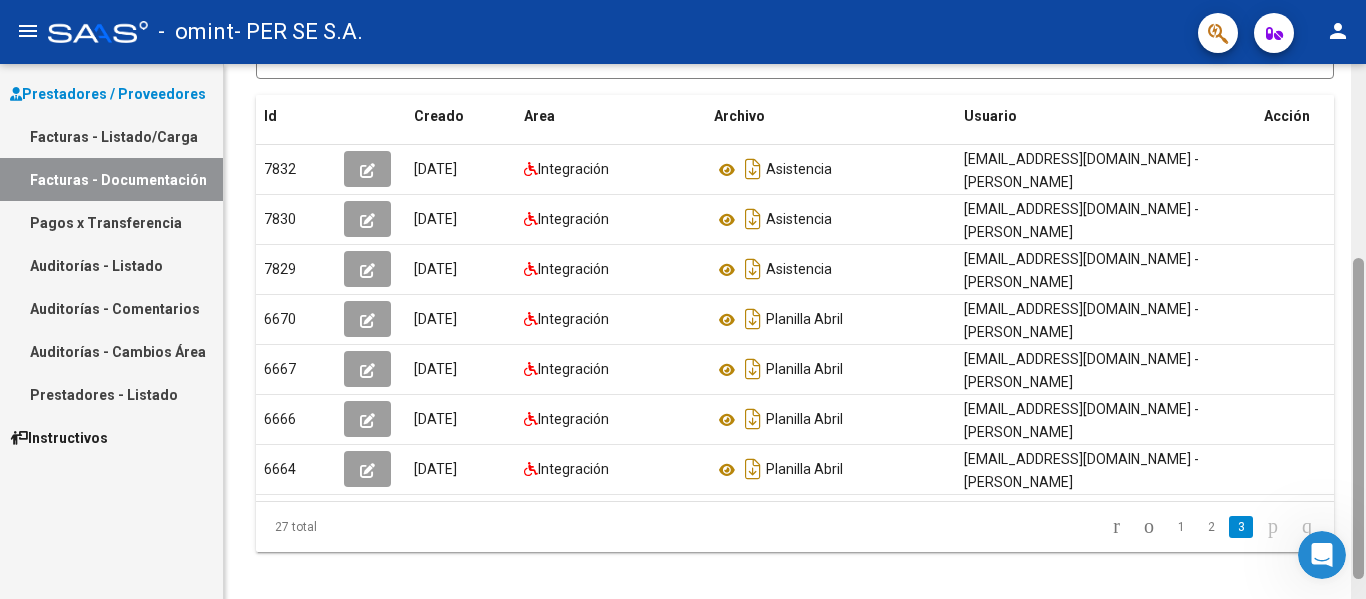 drag, startPoint x: 1359, startPoint y: 373, endPoint x: 1358, endPoint y: 320, distance: 53.009434 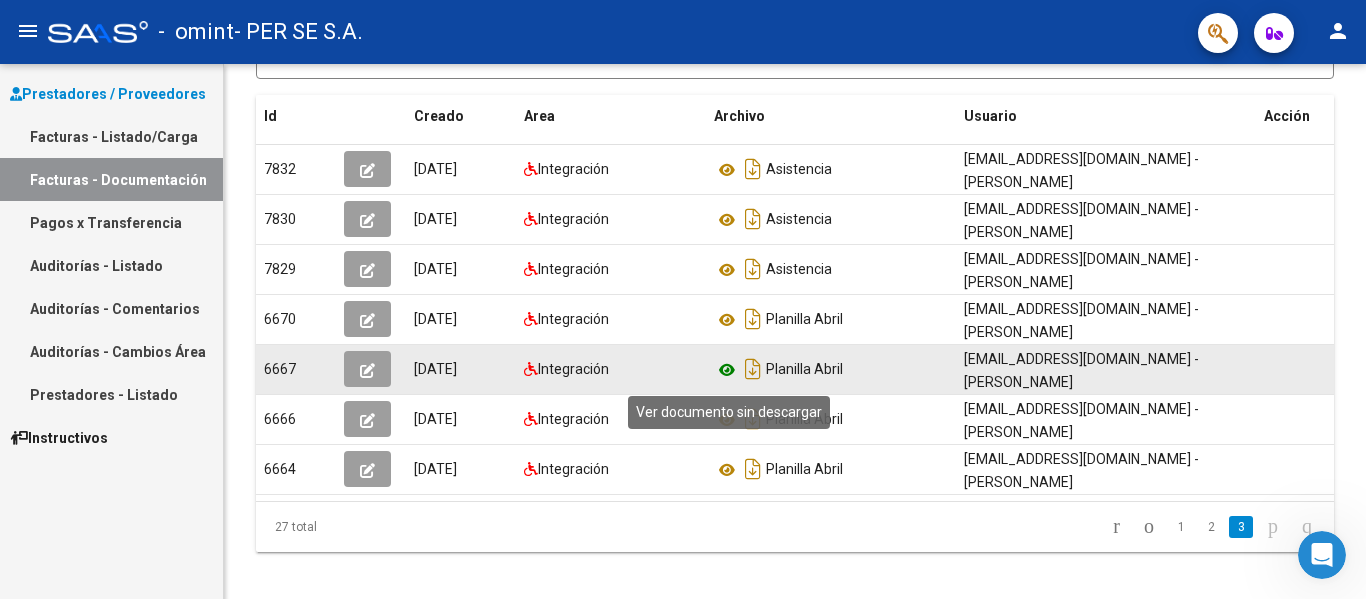 click 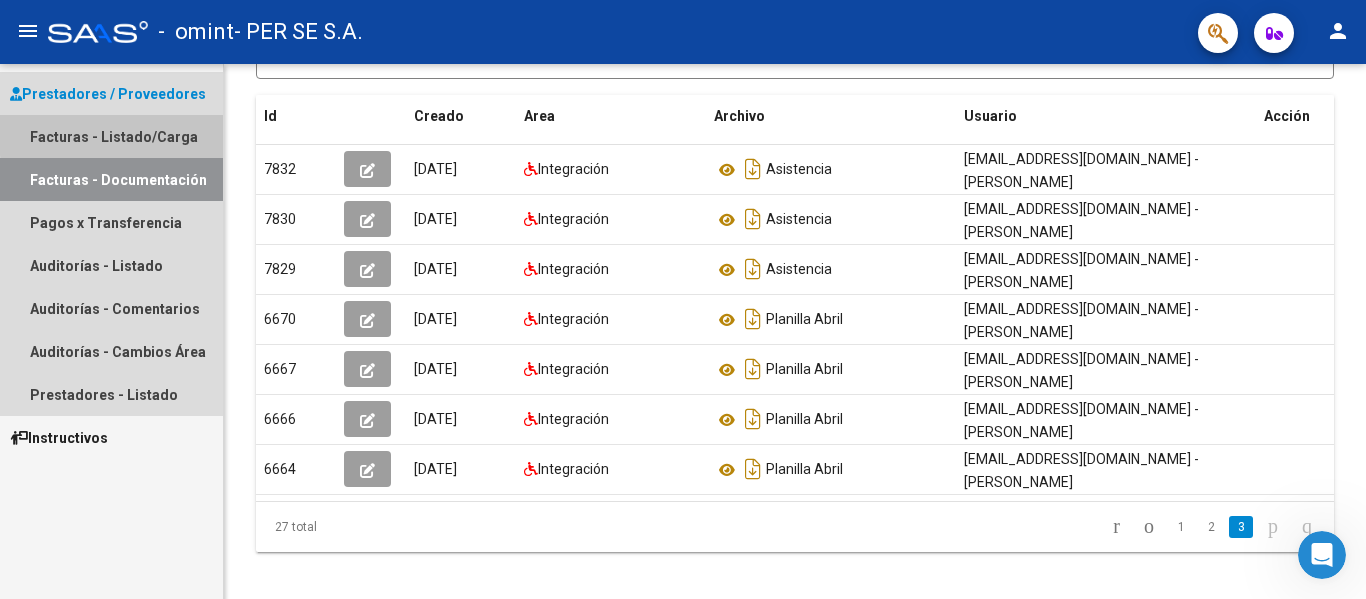 click on "Facturas - Listado/Carga" at bounding box center (111, 136) 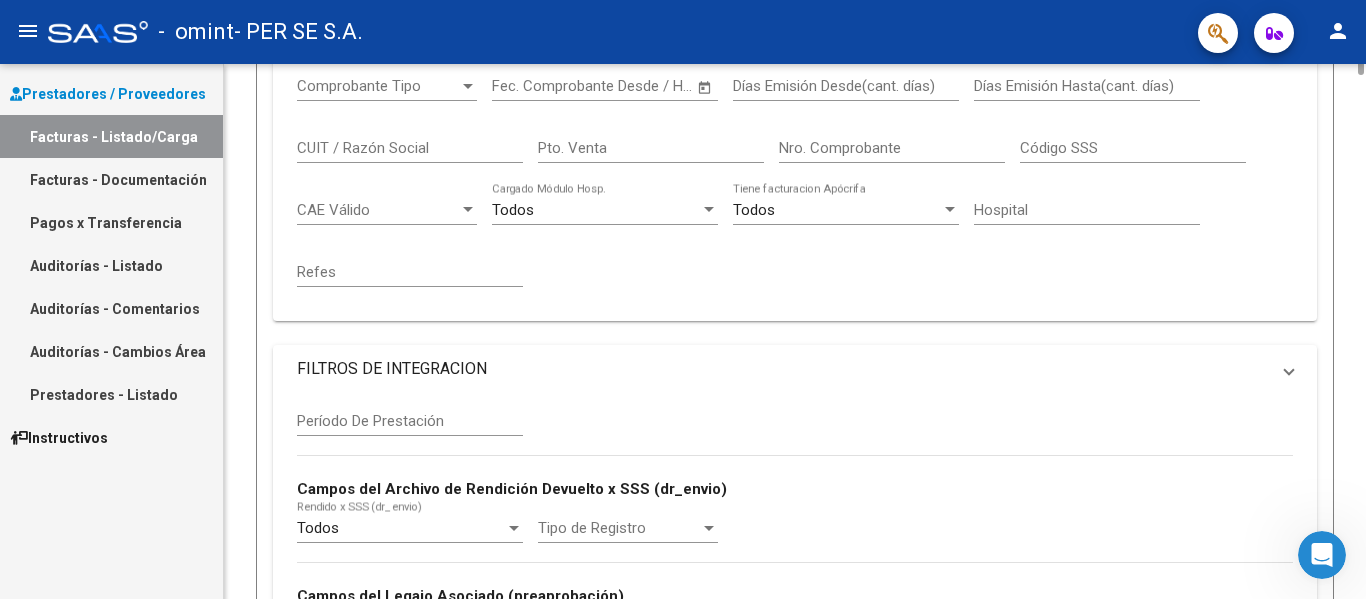 scroll, scrollTop: 0, scrollLeft: 0, axis: both 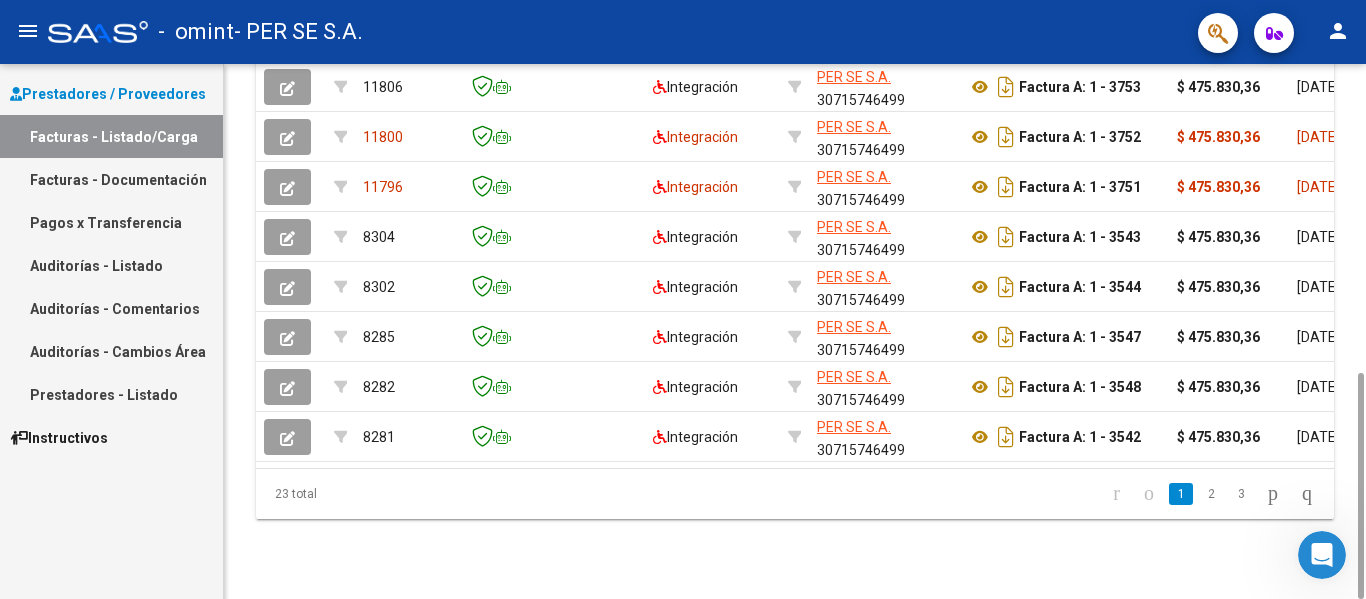 drag, startPoint x: 1357, startPoint y: 156, endPoint x: 1365, endPoint y: 619, distance: 463.06912 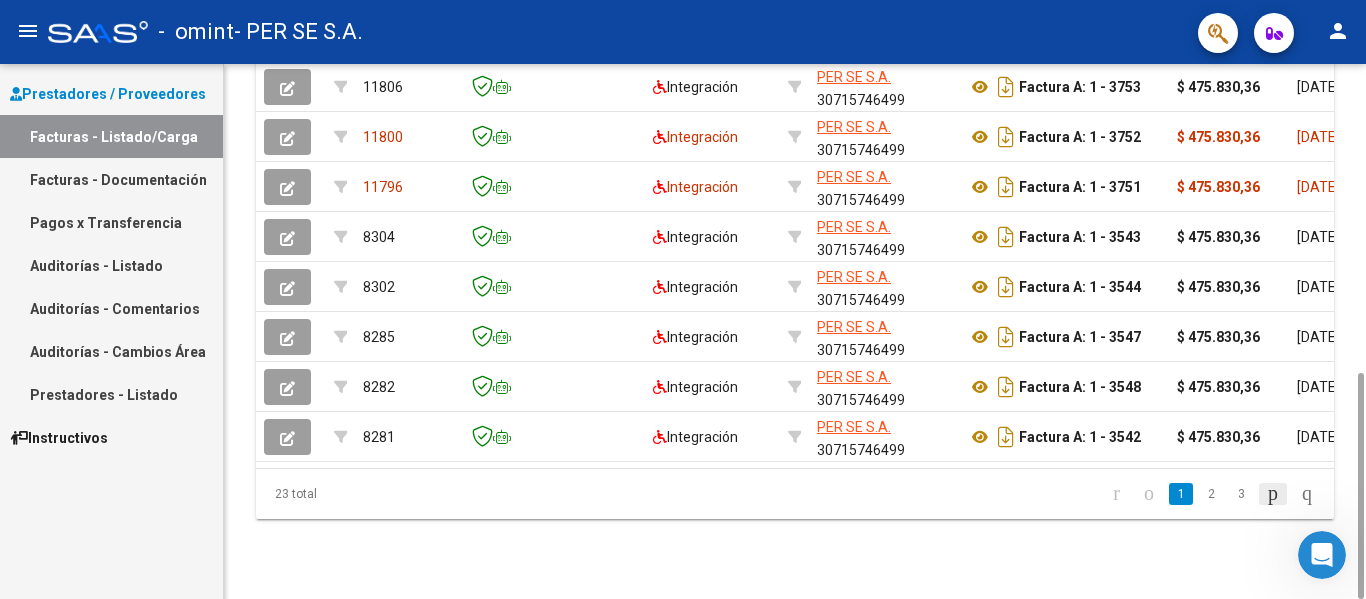click 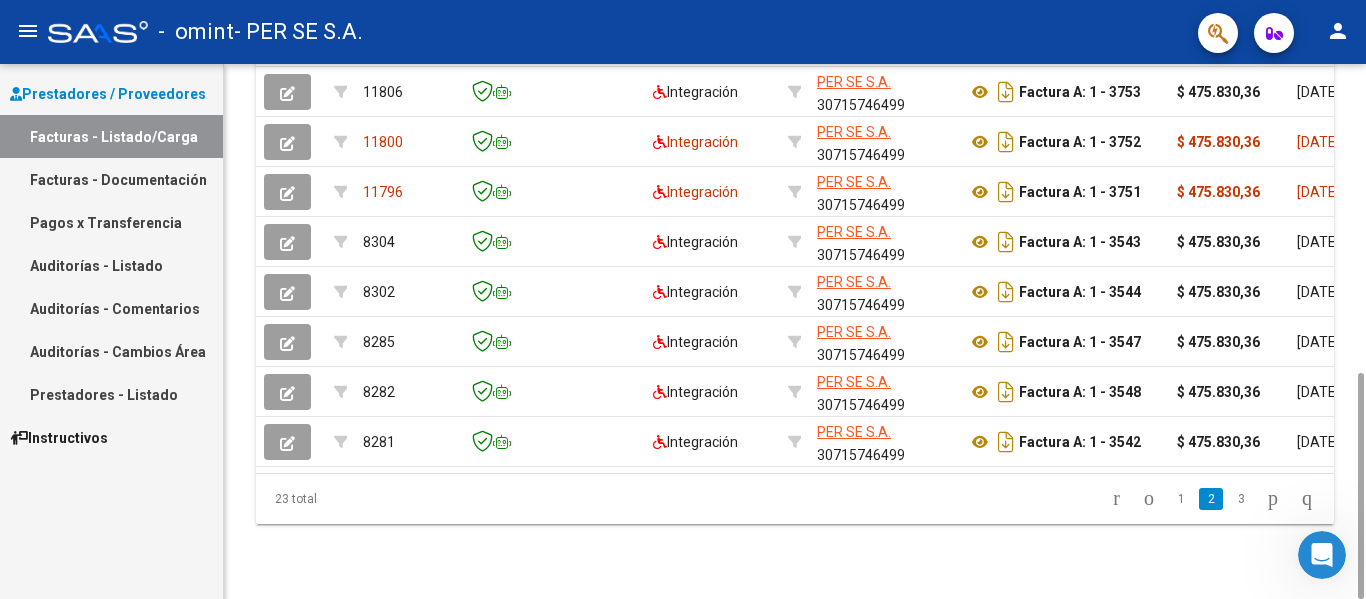 click on "23 total   1   2   3" 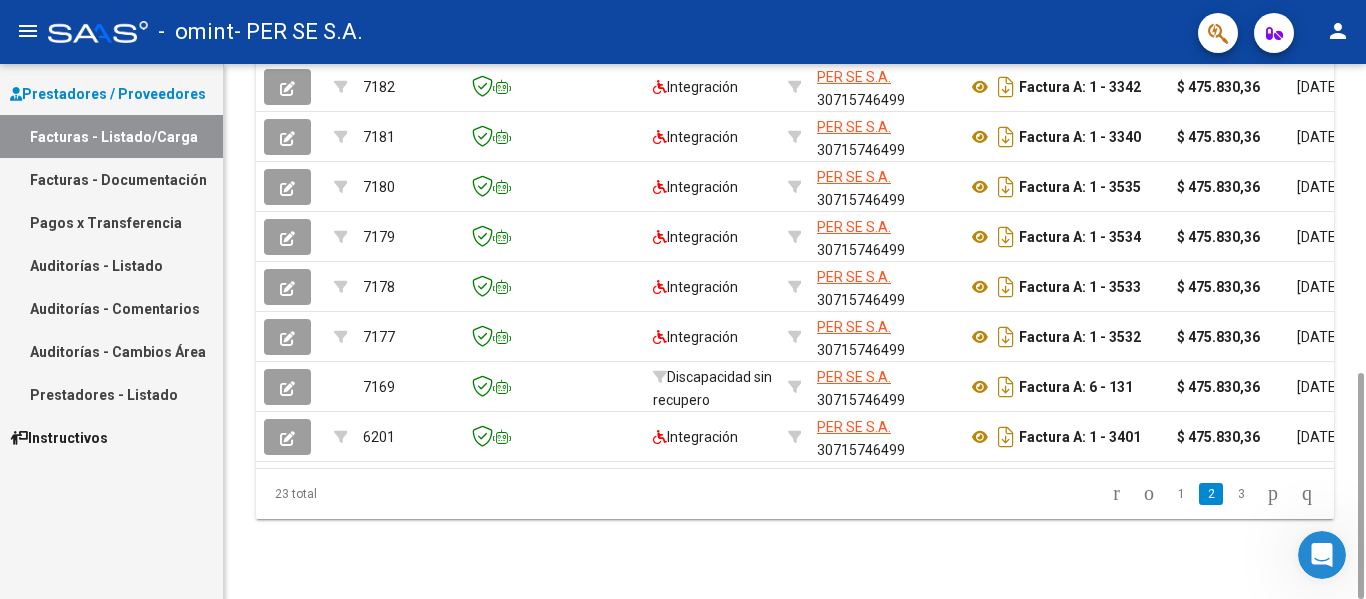 click 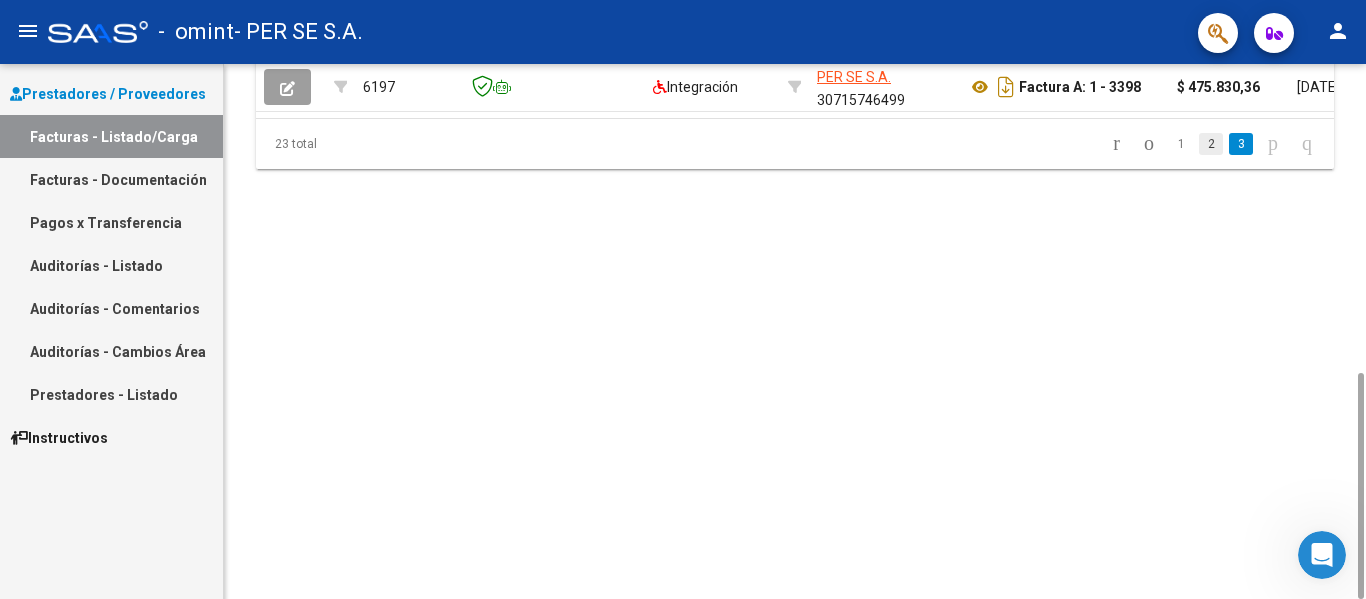 click on "2" 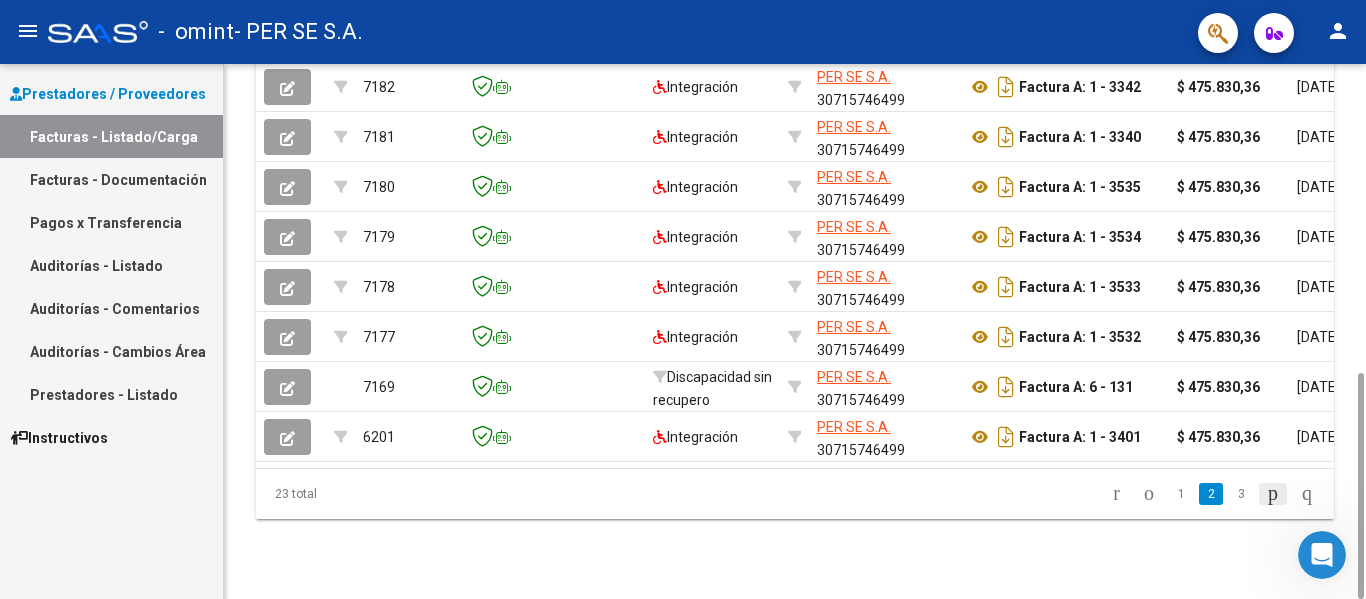 click 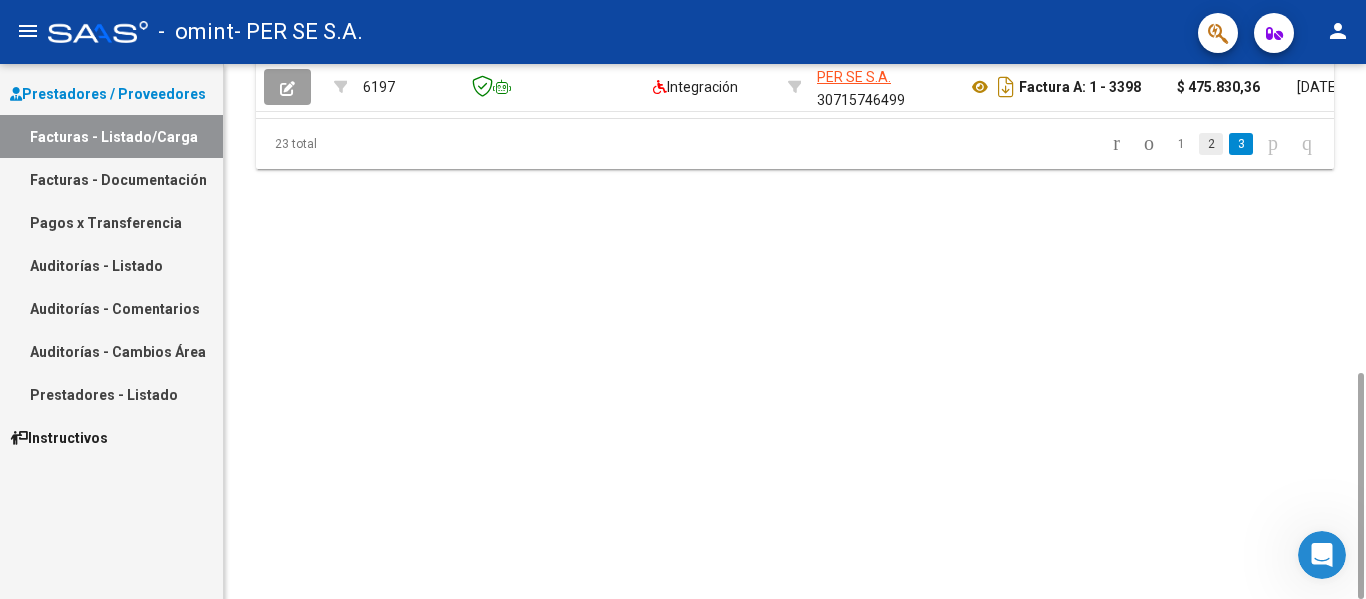 click on "2" 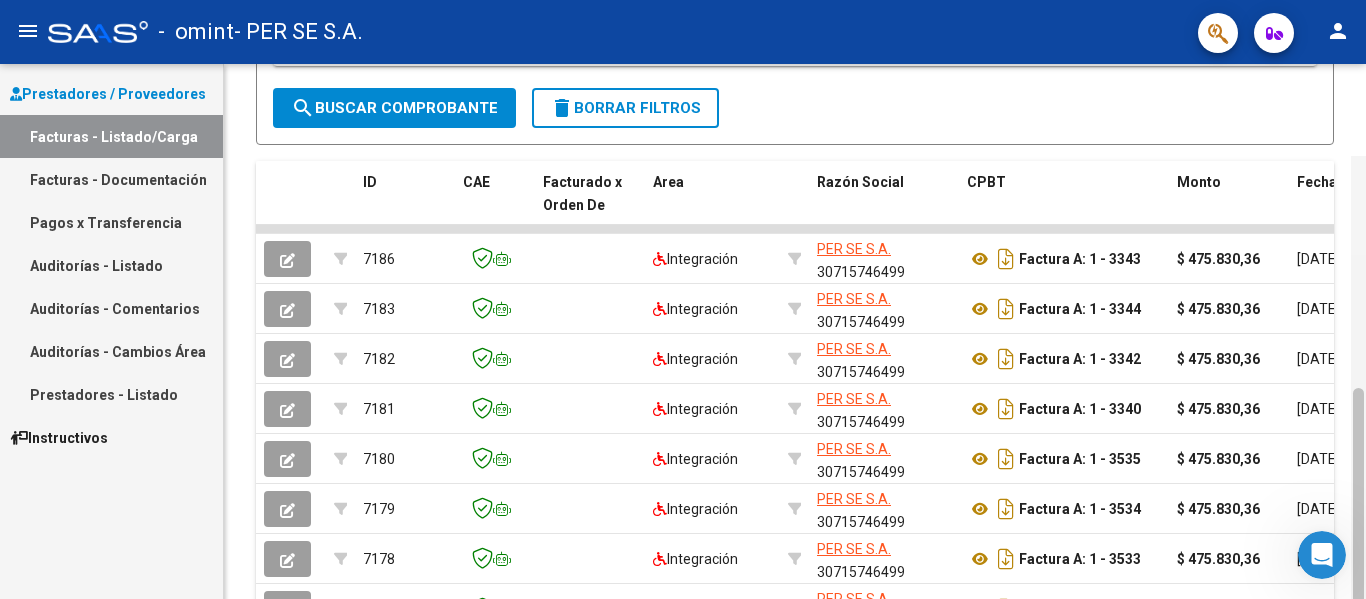 scroll, scrollTop: 321, scrollLeft: 0, axis: vertical 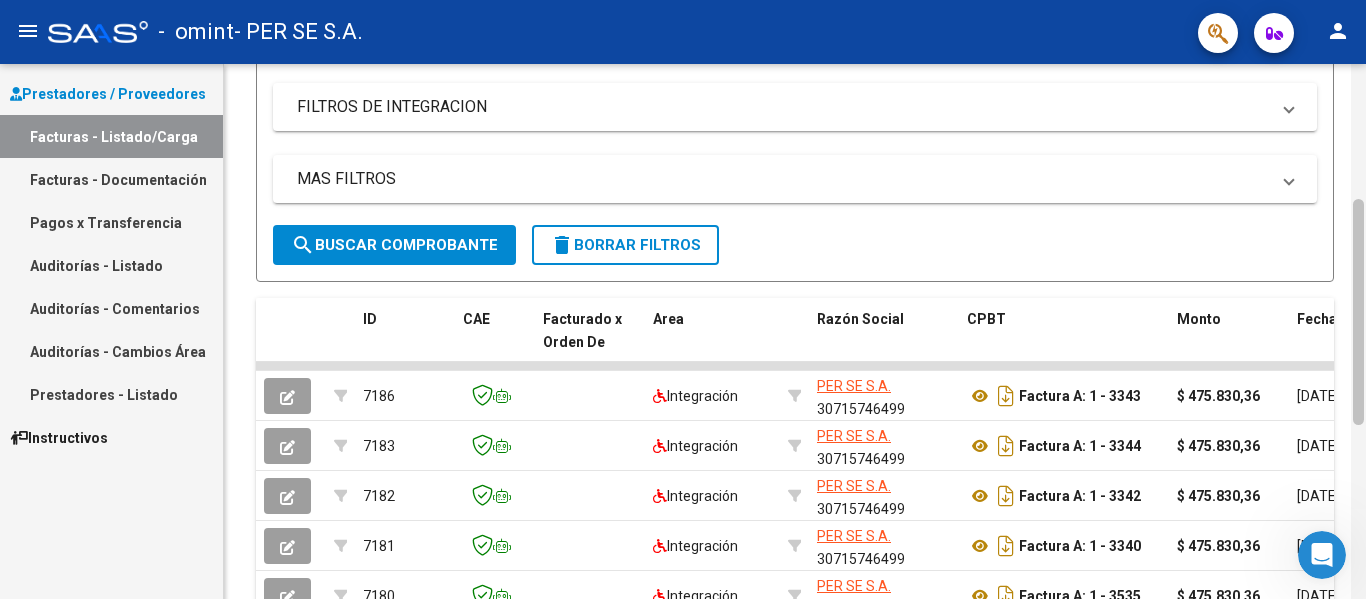 drag, startPoint x: 1361, startPoint y: 442, endPoint x: 1365, endPoint y: 269, distance: 173.04623 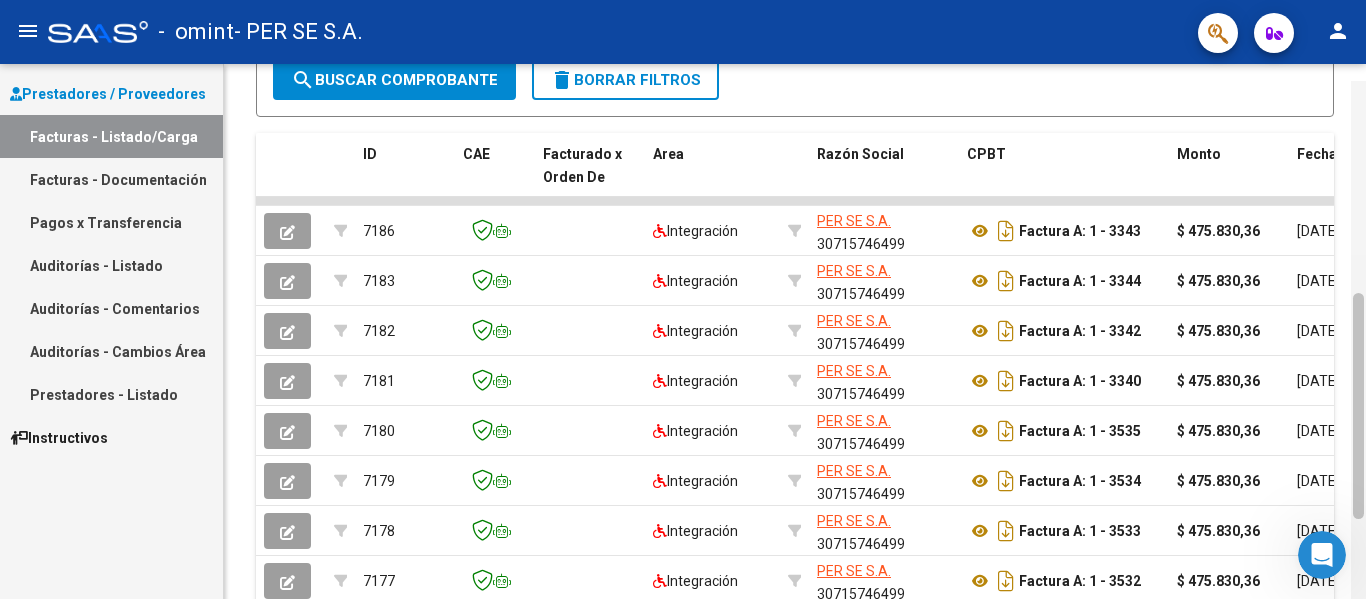 scroll, scrollTop: 503, scrollLeft: 0, axis: vertical 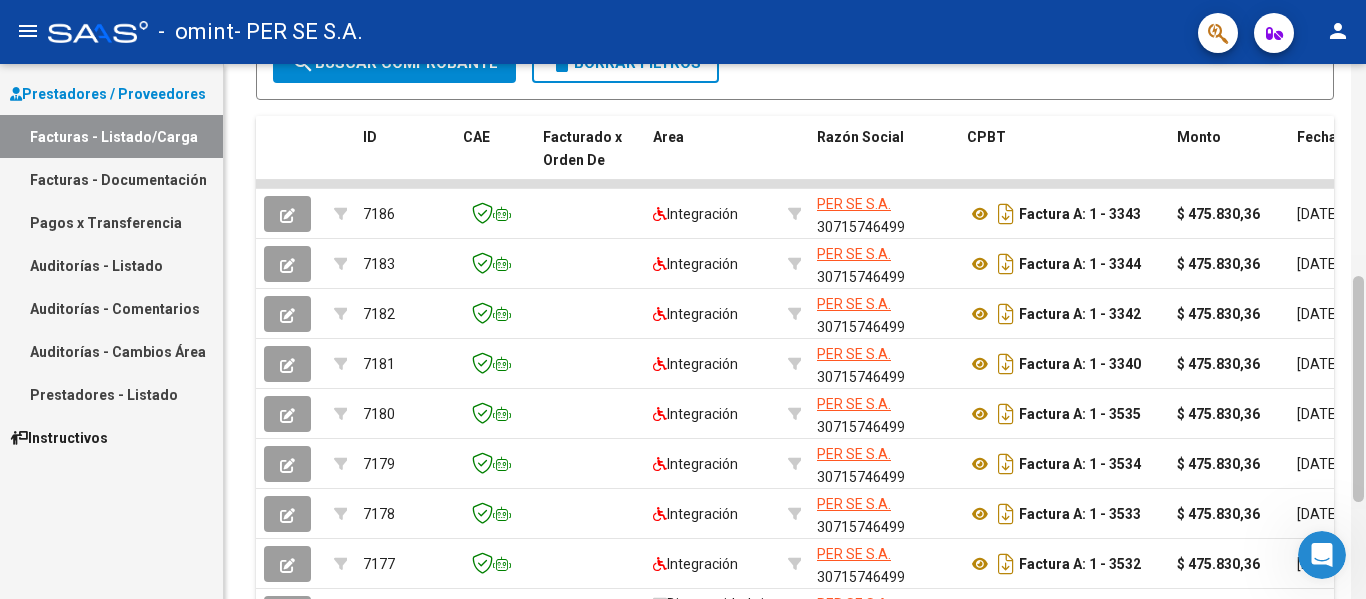 drag, startPoint x: 1362, startPoint y: 236, endPoint x: 1363, endPoint y: 313, distance: 77.00649 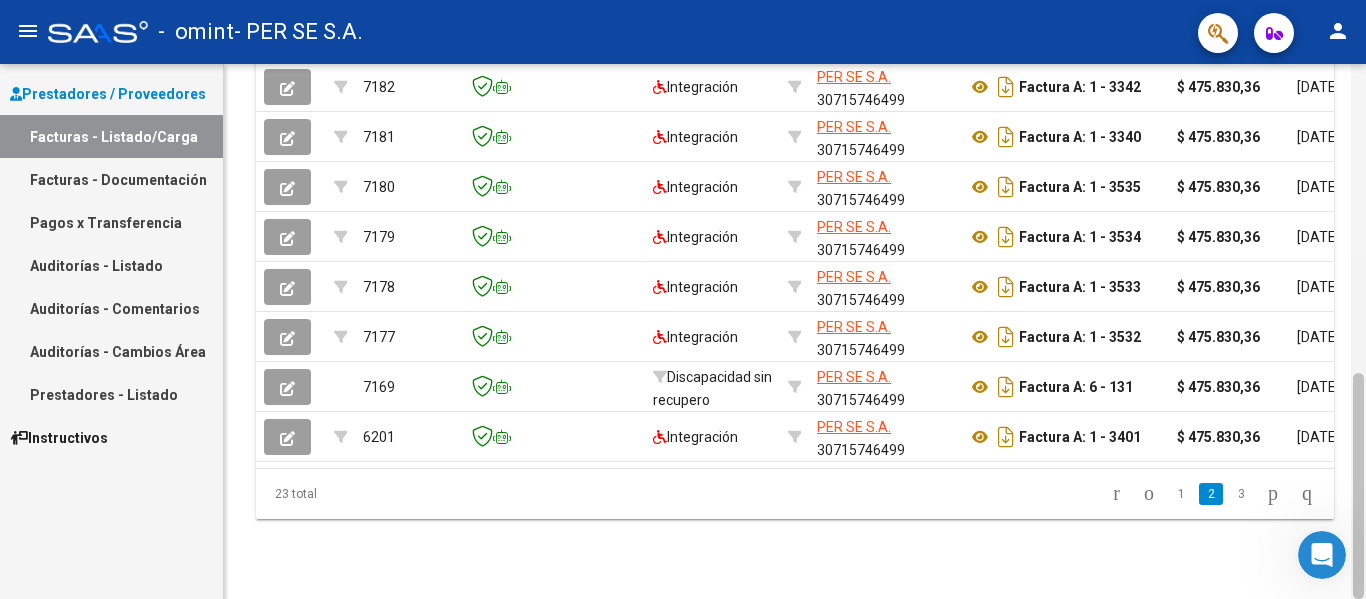 drag, startPoint x: 1365, startPoint y: 356, endPoint x: 1362, endPoint y: 402, distance: 46.09772 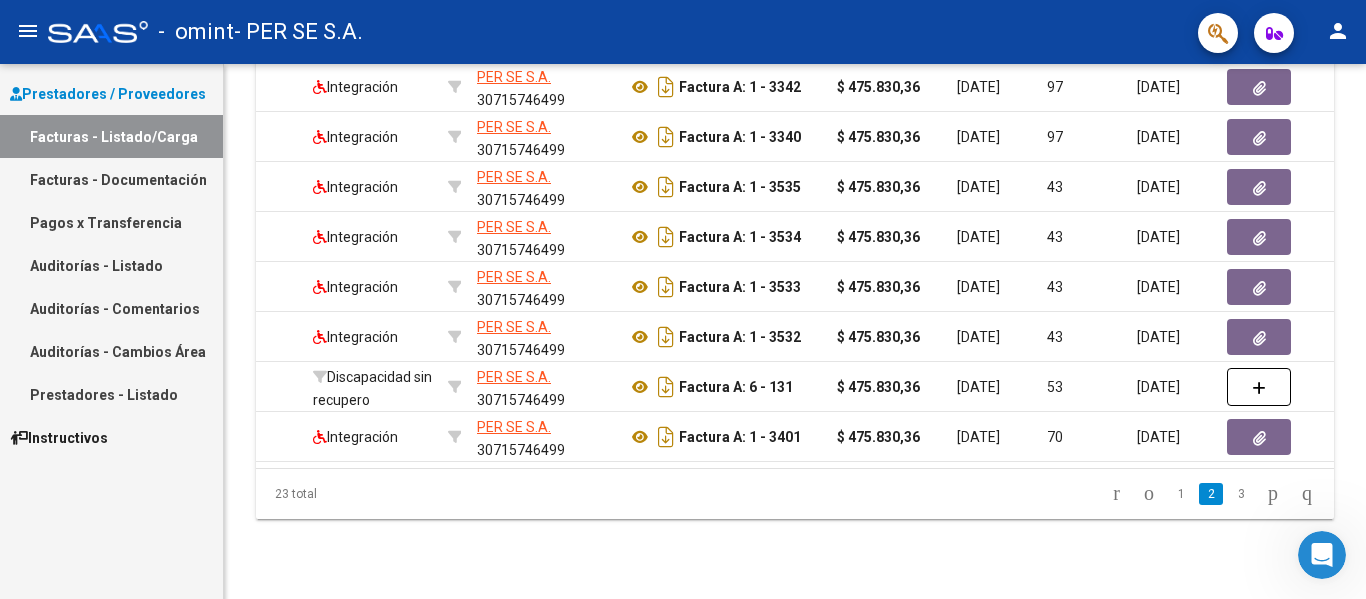 scroll, scrollTop: 0, scrollLeft: 417, axis: horizontal 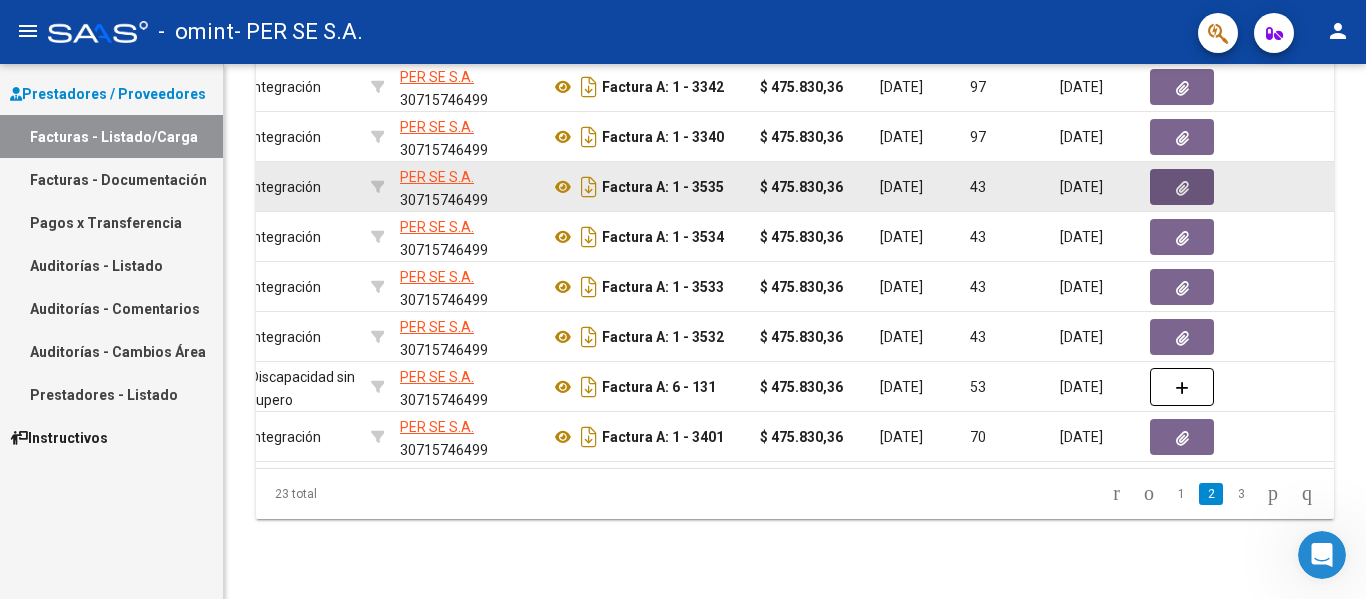 click 